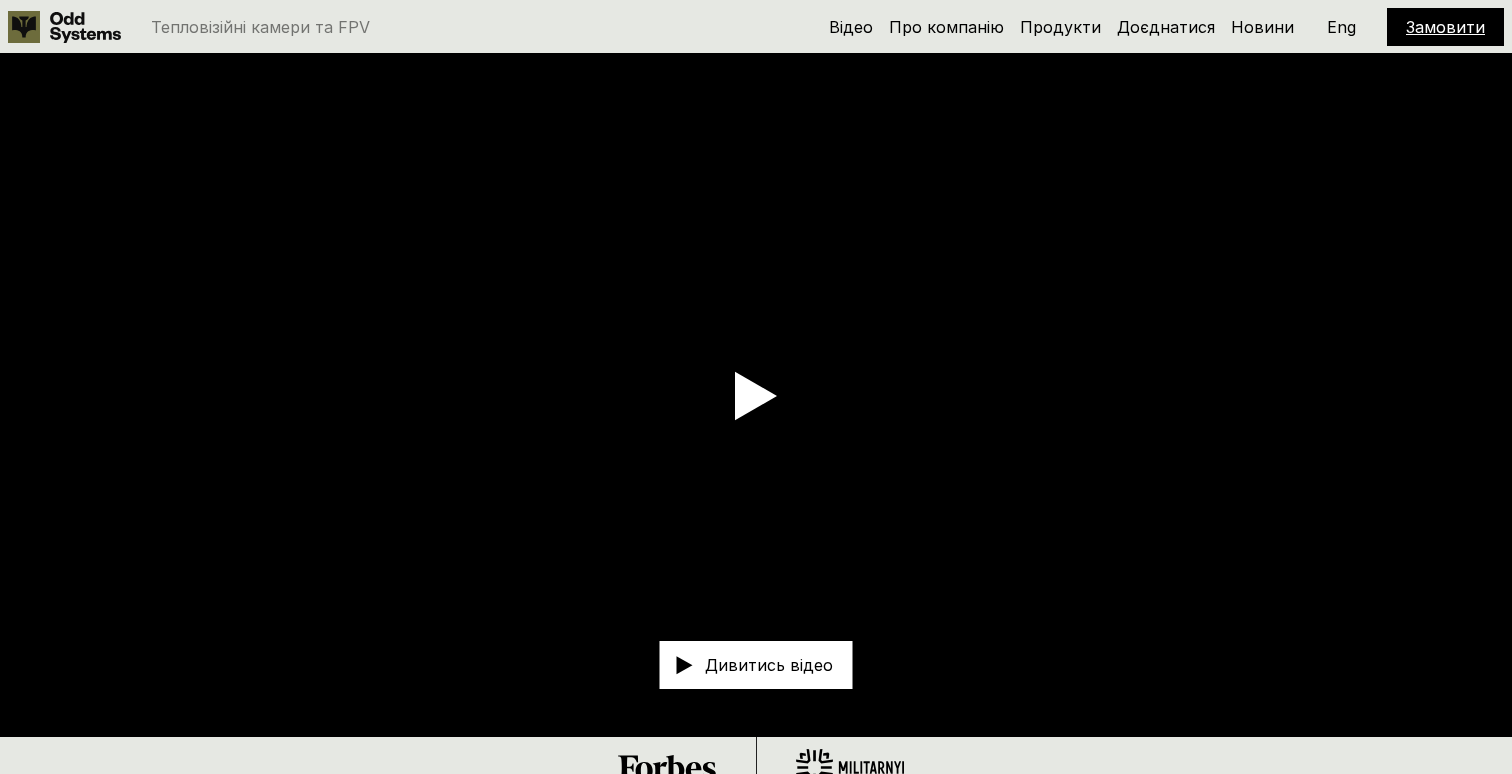 scroll, scrollTop: 0, scrollLeft: 0, axis: both 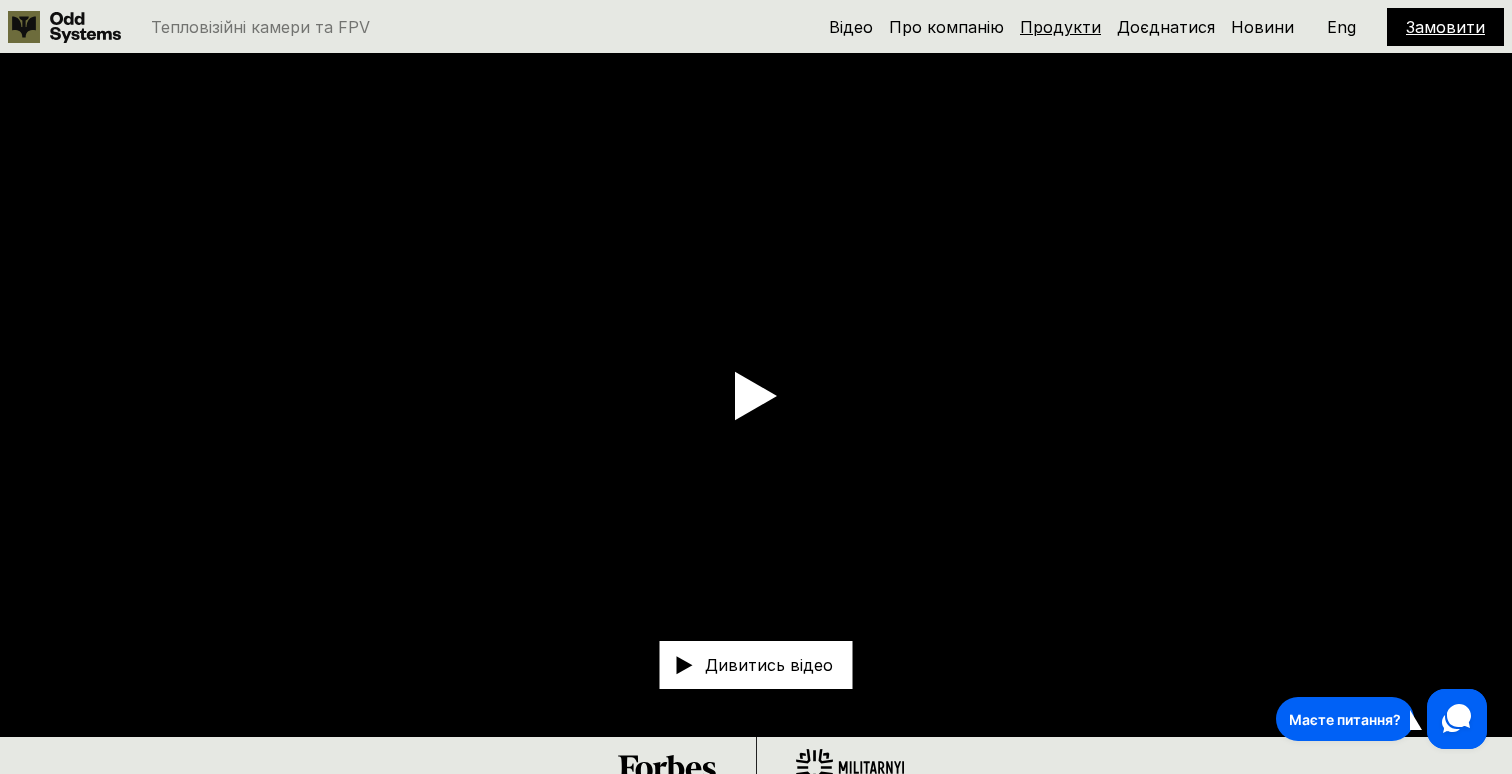 click on "Продукти" at bounding box center [1060, 27] 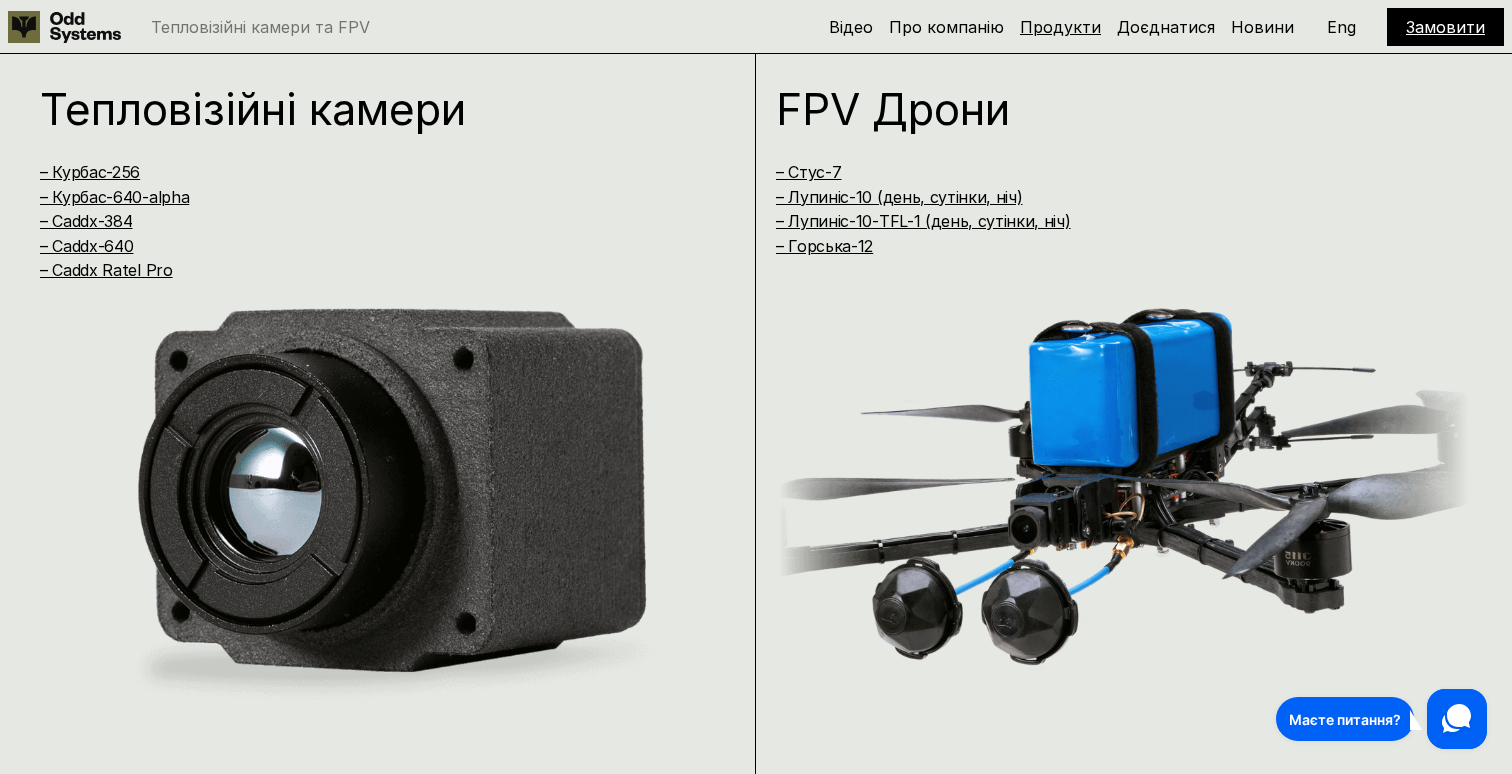 scroll, scrollTop: 1571, scrollLeft: 0, axis: vertical 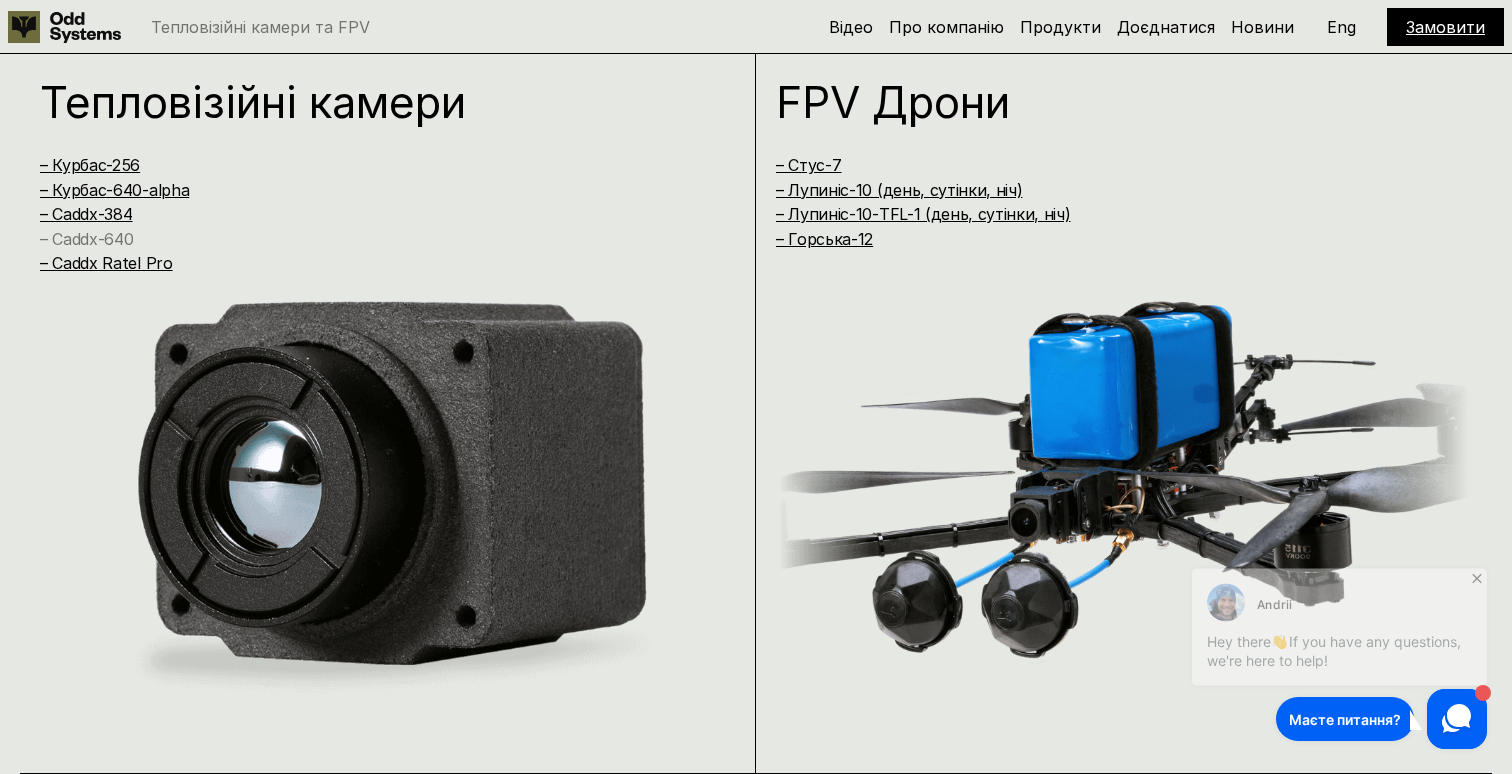 click on "– Caddx-640" at bounding box center (86, 239) 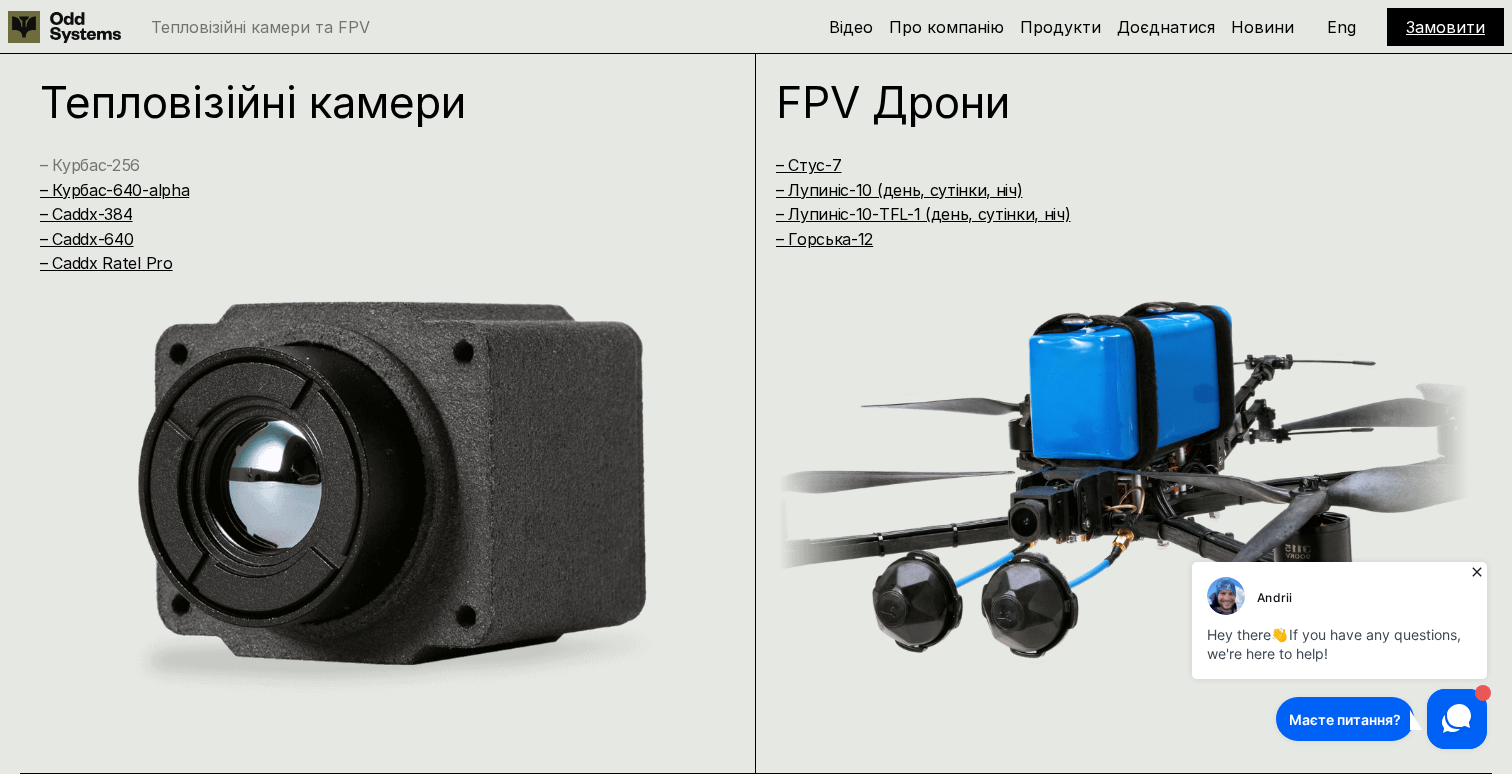 click on "– Курбас-256" at bounding box center [90, 165] 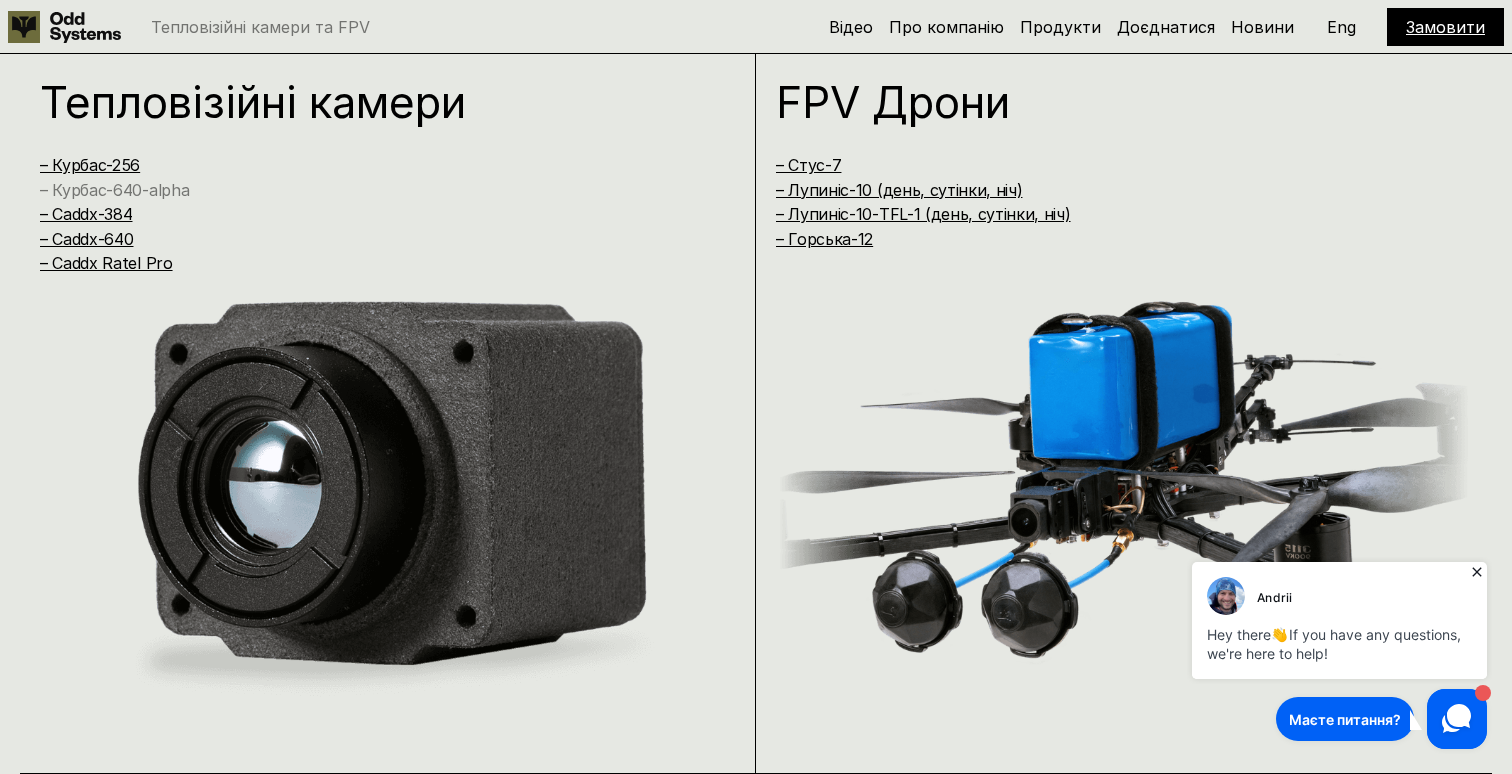 click on "– Курбас-640-alpha" at bounding box center [114, 190] 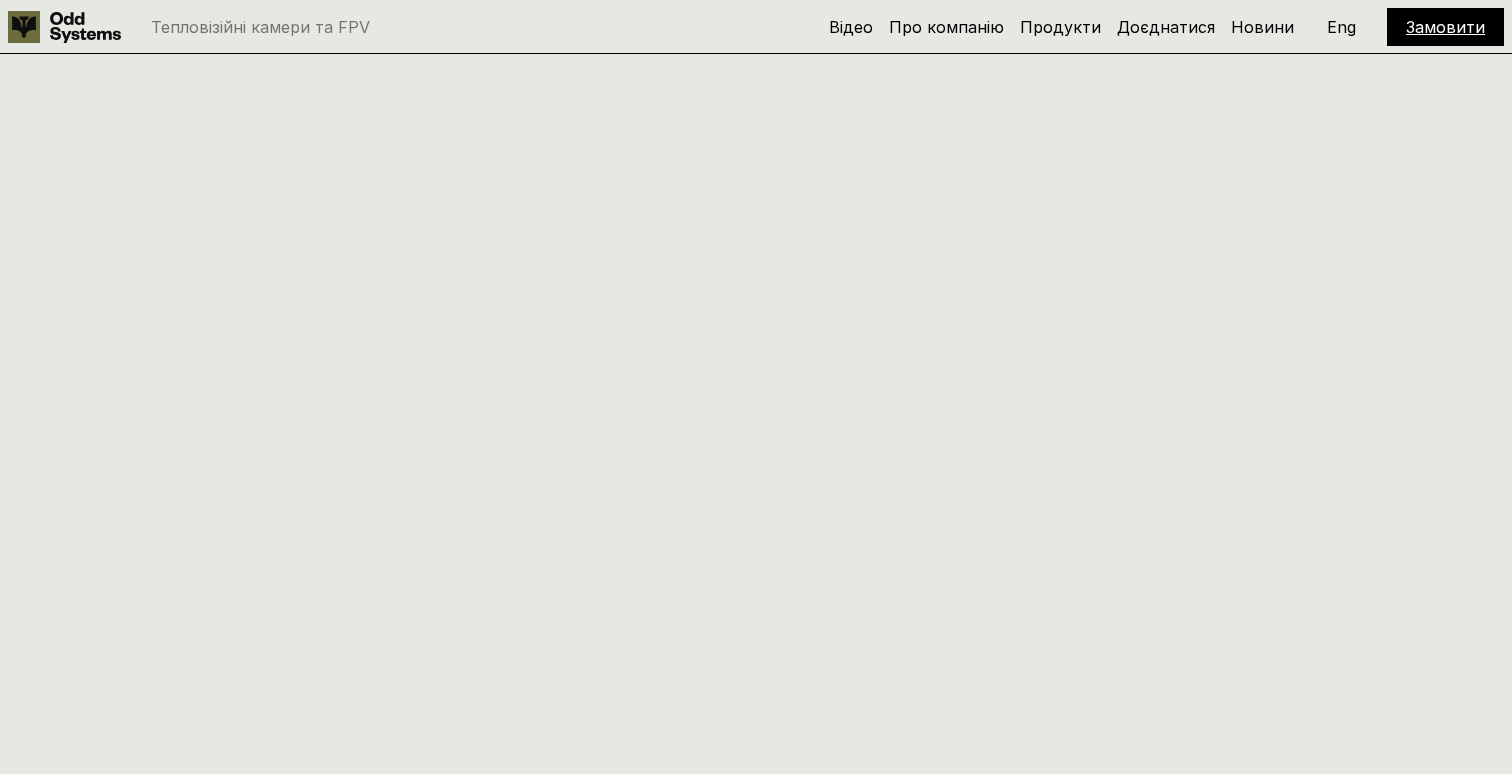 scroll, scrollTop: 4667, scrollLeft: 0, axis: vertical 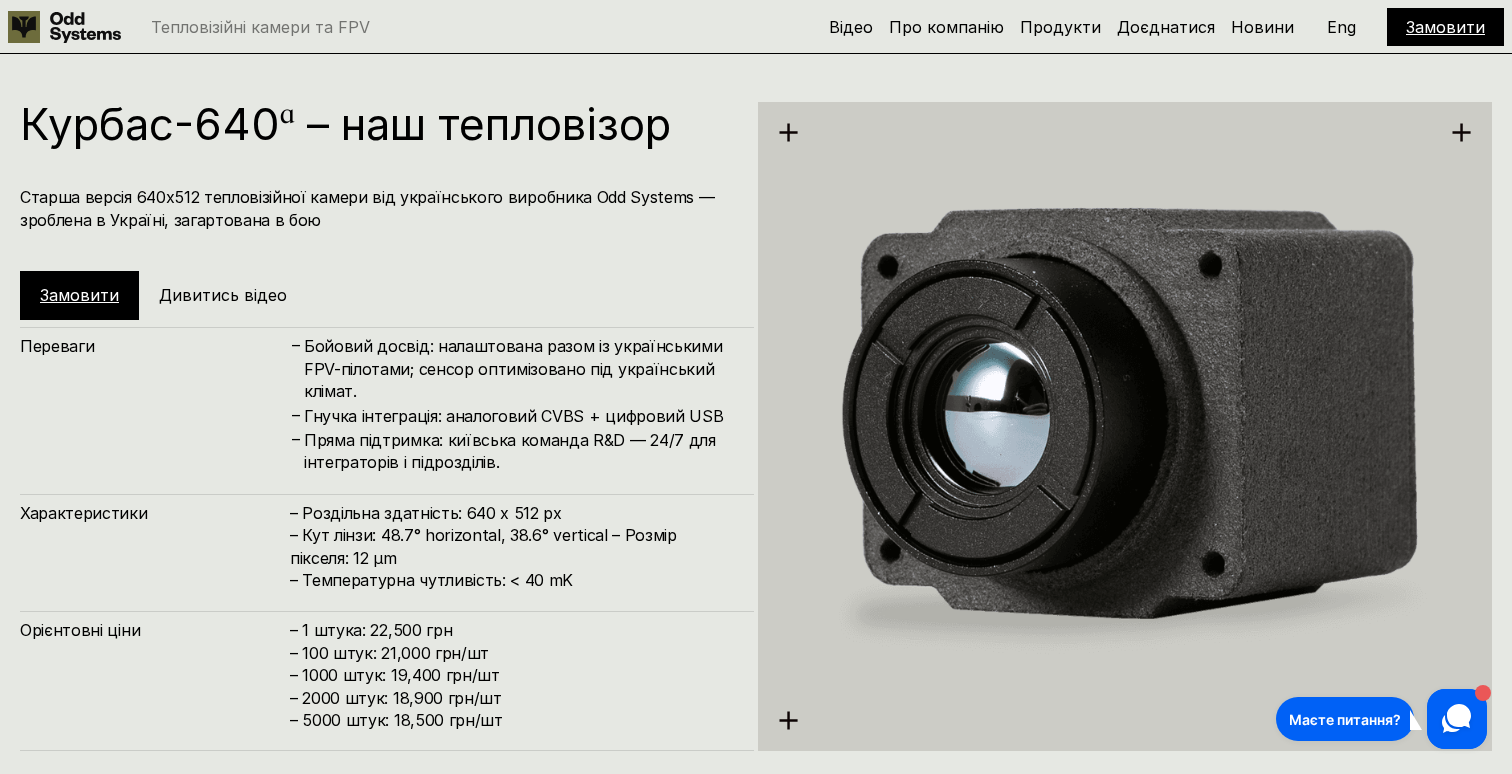 click on "Замовити Дивитись відео" at bounding box center [176, 295] 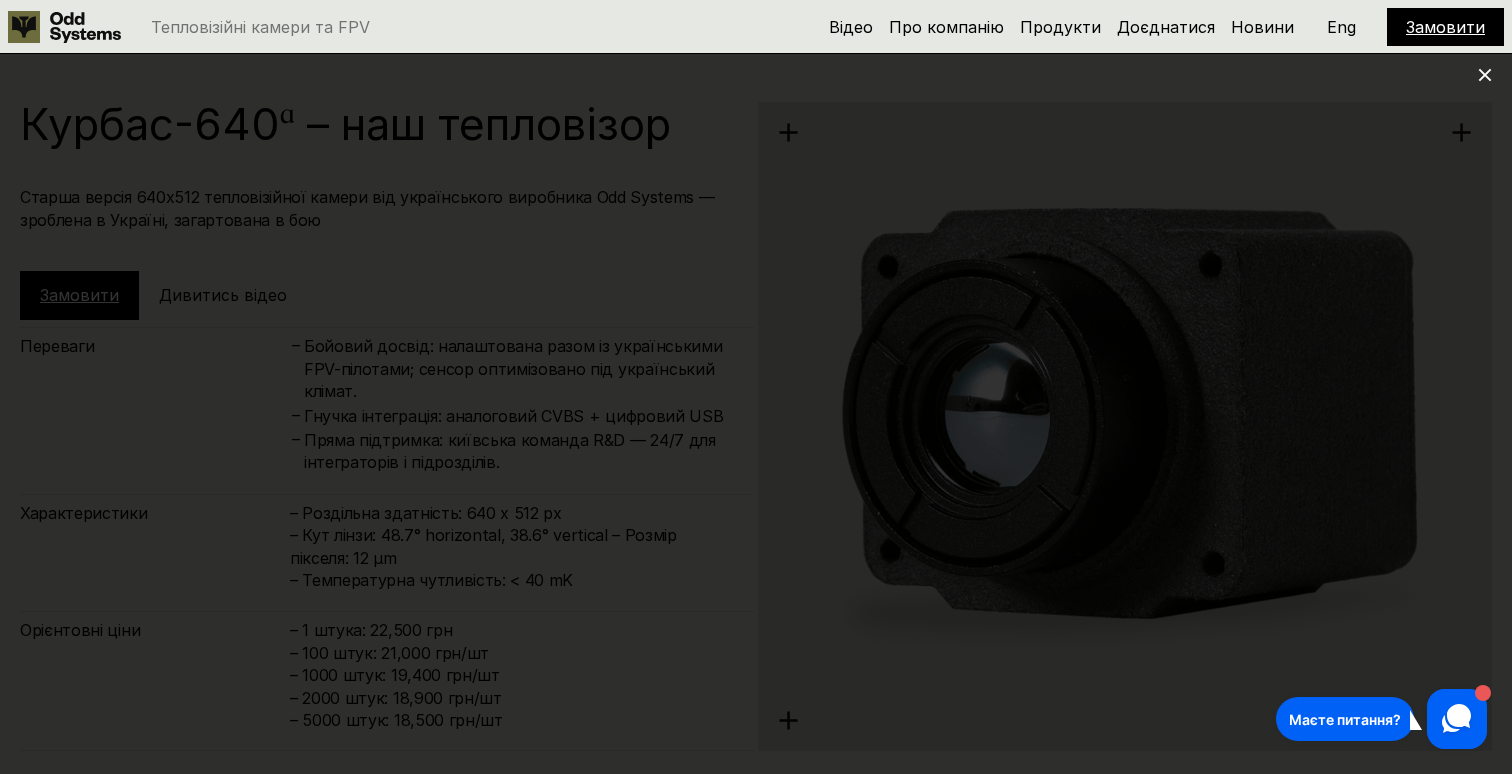 click at bounding box center [756, 387] 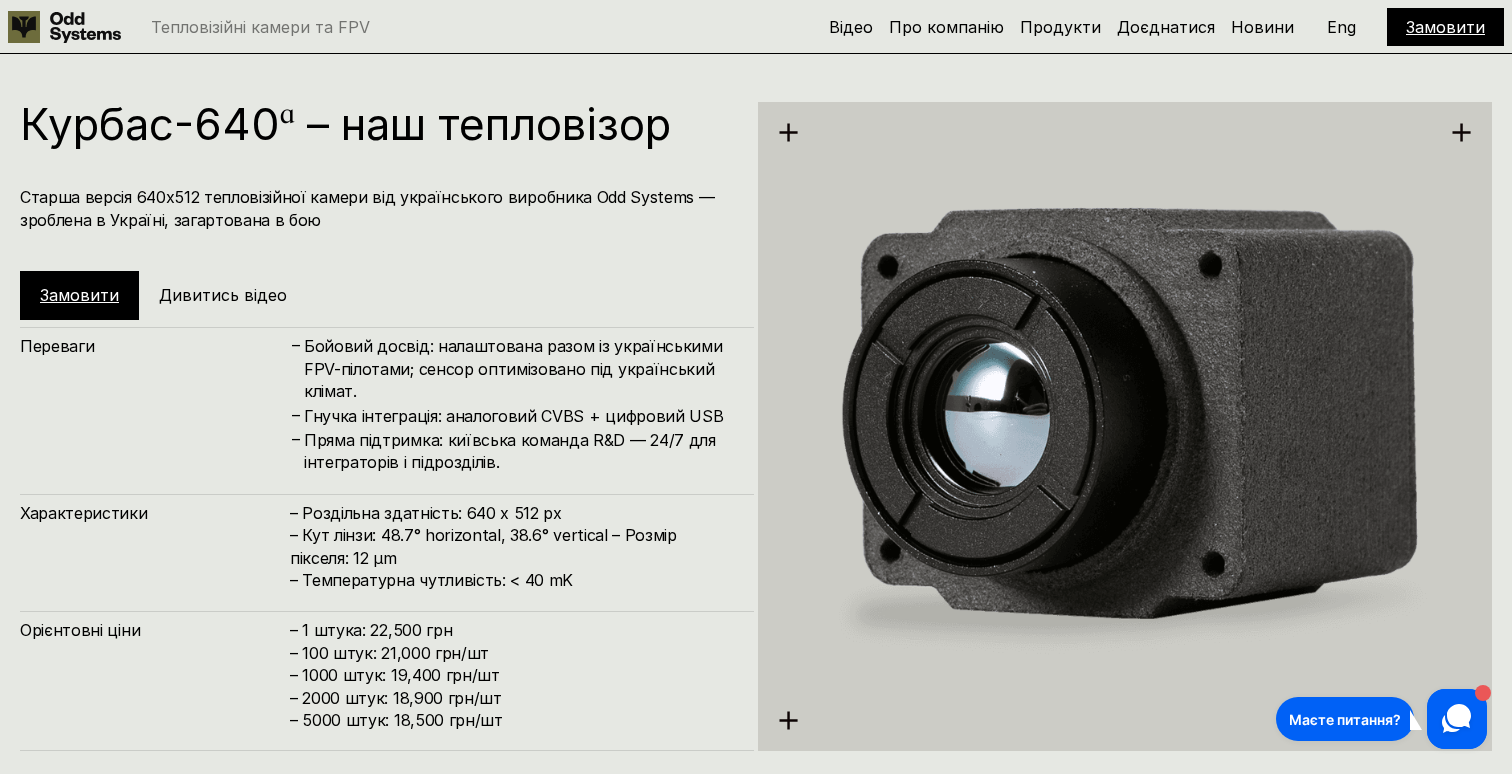 click on "Пряма підтримка: київська команда R&D — 24/7 для інтеграторів і підрозділів." at bounding box center [519, 451] 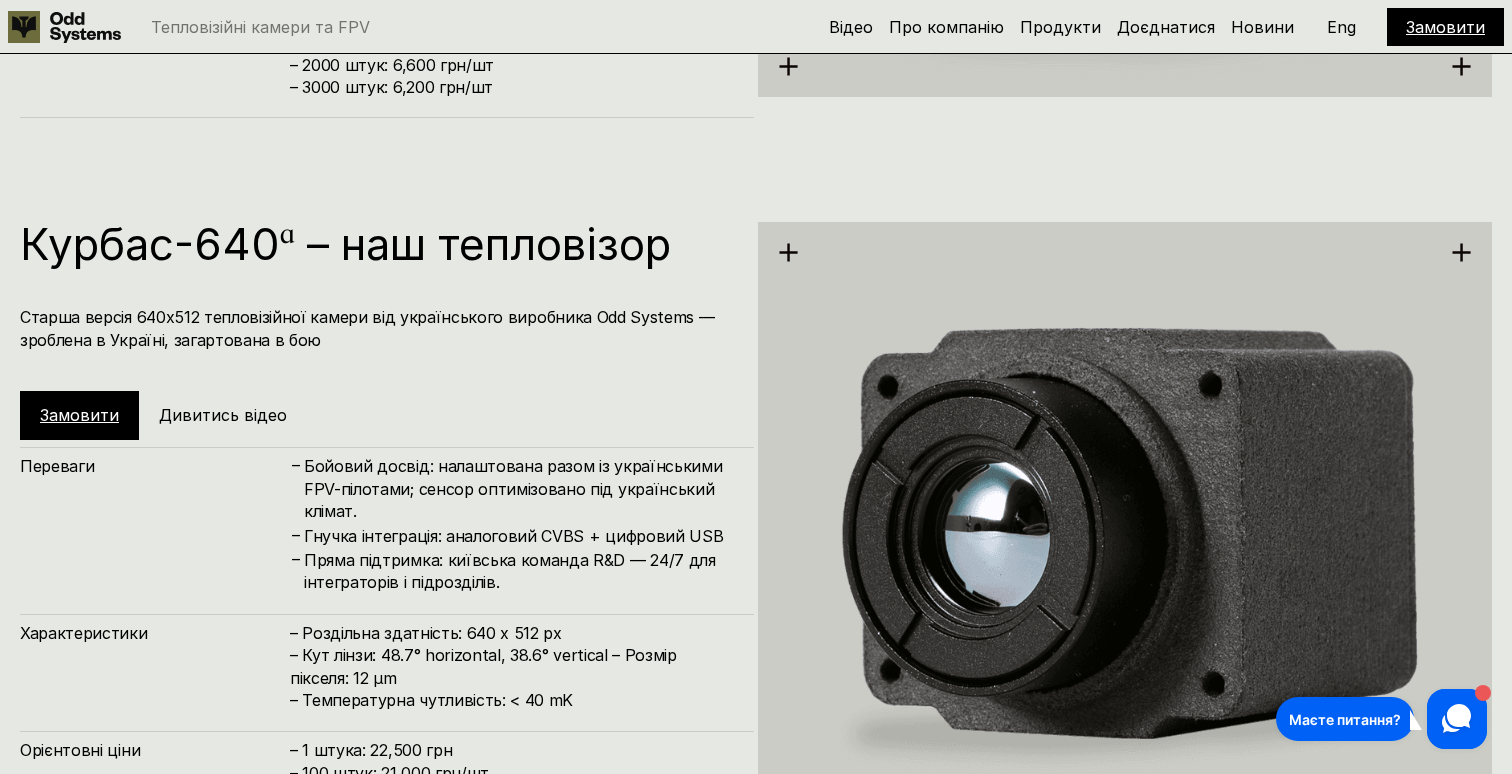 scroll, scrollTop: 2939, scrollLeft: 0, axis: vertical 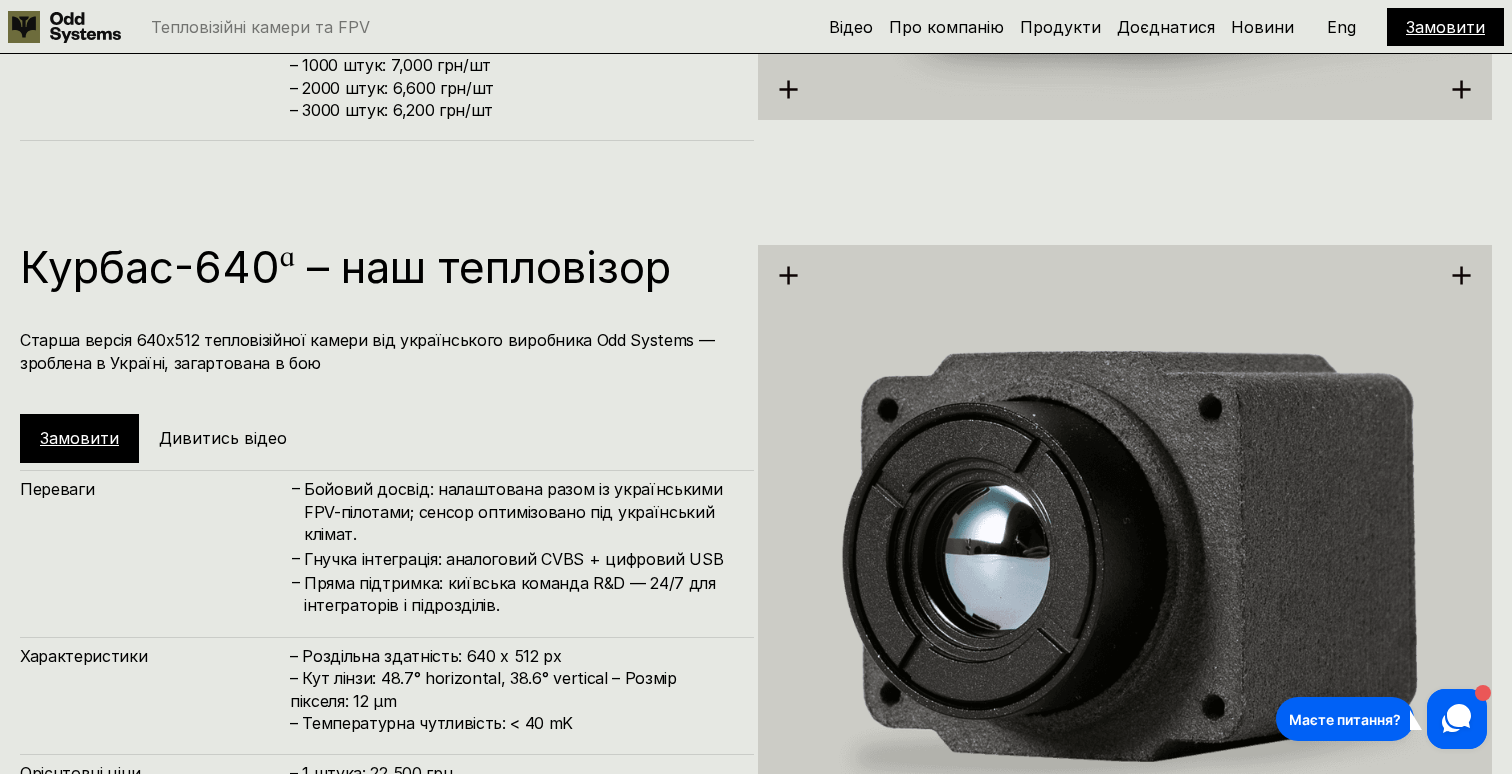 click on "Старша версія 640х512 тепловізійної камери від українського виробника Odd Systems — зроблена в Україні, загартована в бою" at bounding box center [377, 351] 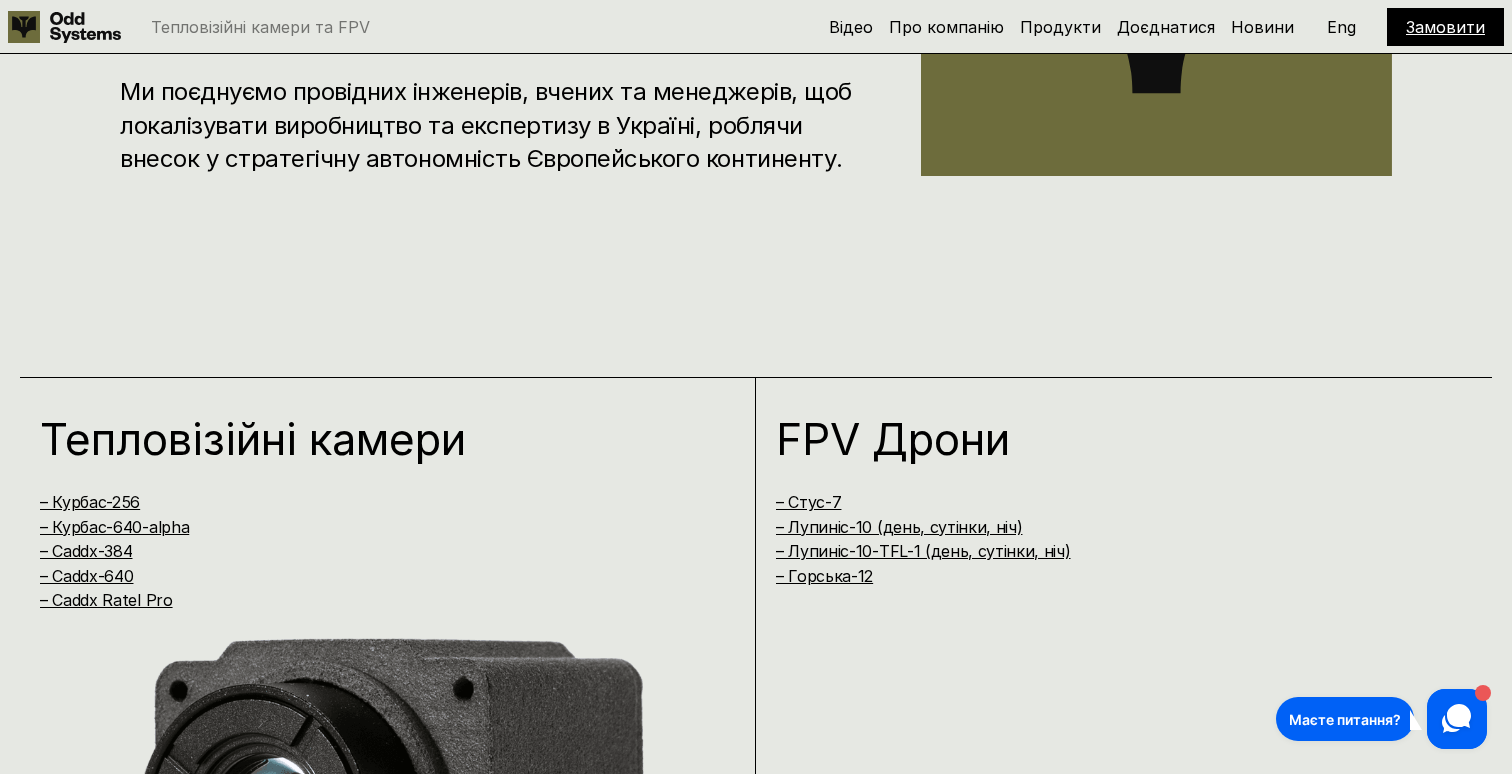 scroll, scrollTop: 1232, scrollLeft: 0, axis: vertical 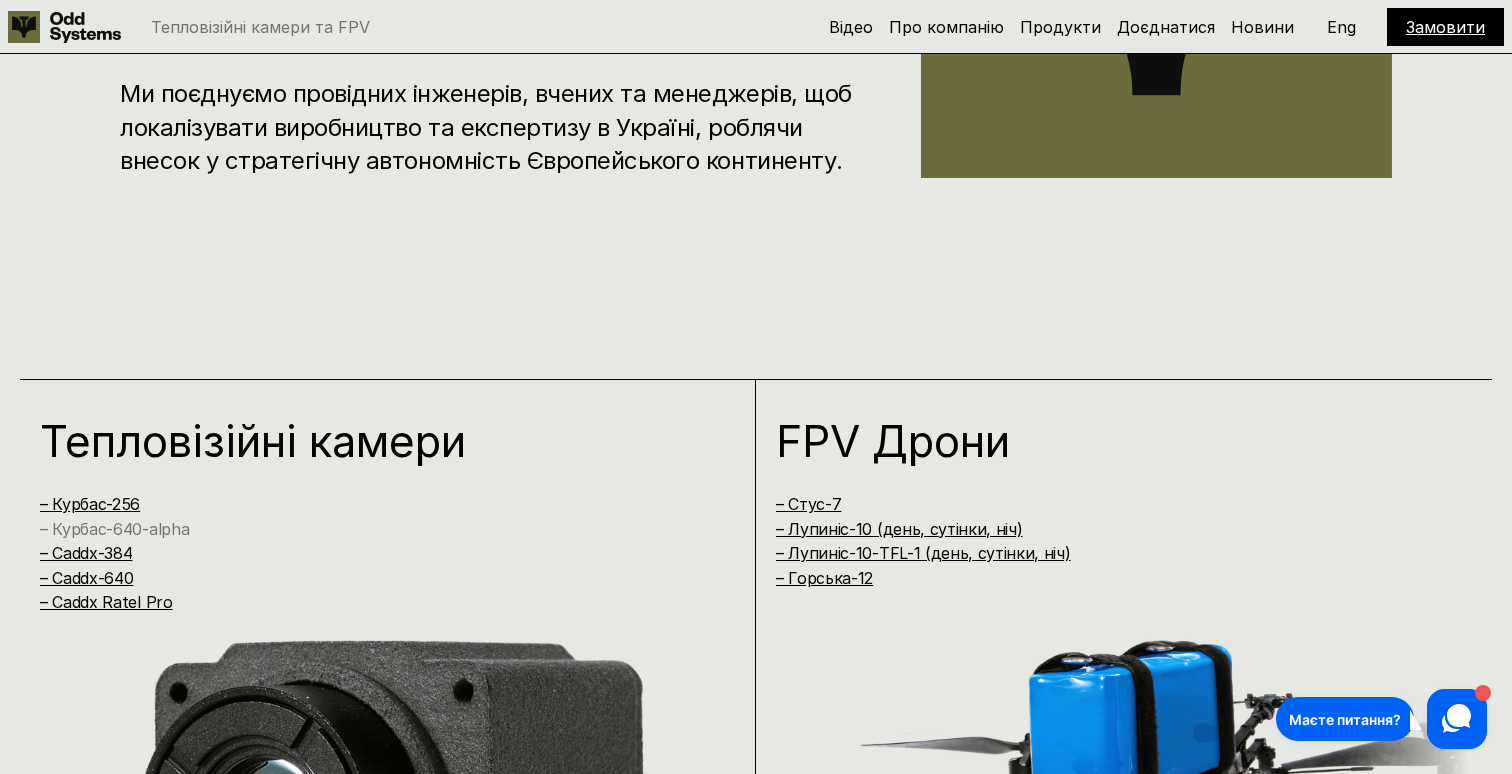 click on "– Курбас-640-alpha" at bounding box center [114, 529] 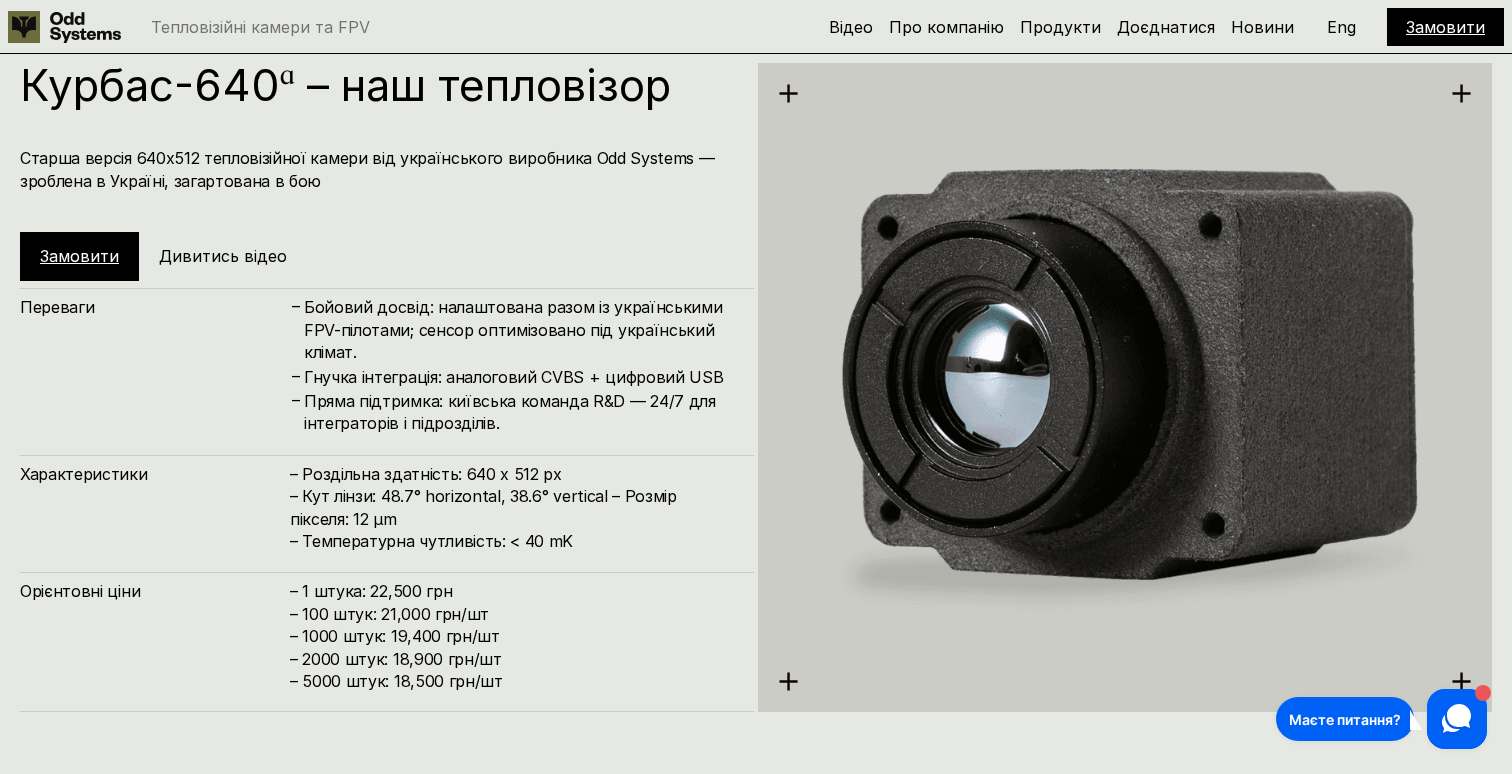 scroll, scrollTop: 3123, scrollLeft: 0, axis: vertical 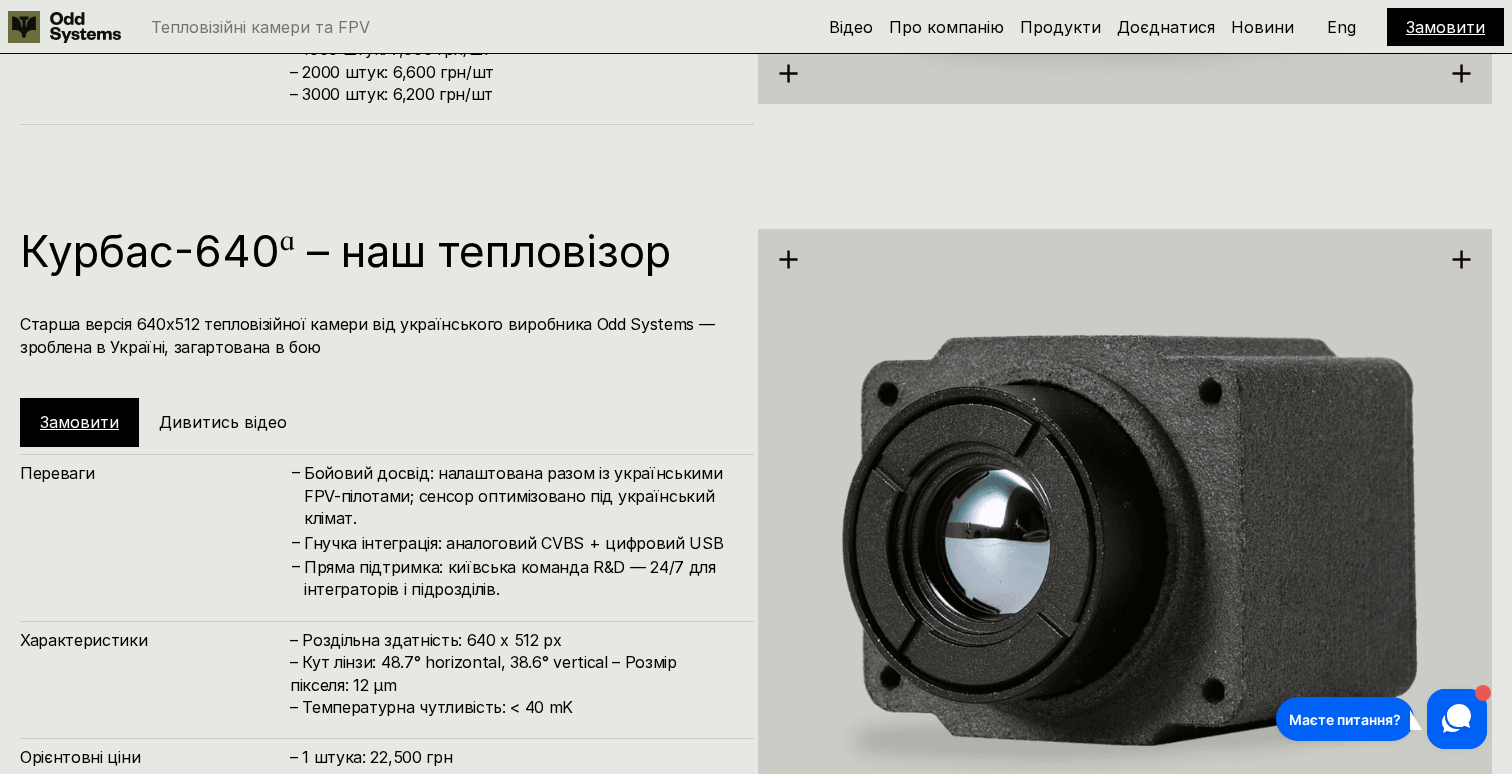 click on "Старша версія 640х512 тепловізійної камери від українського виробника Odd Systems — зроблена в Україні, загартована в бою" at bounding box center [377, 335] 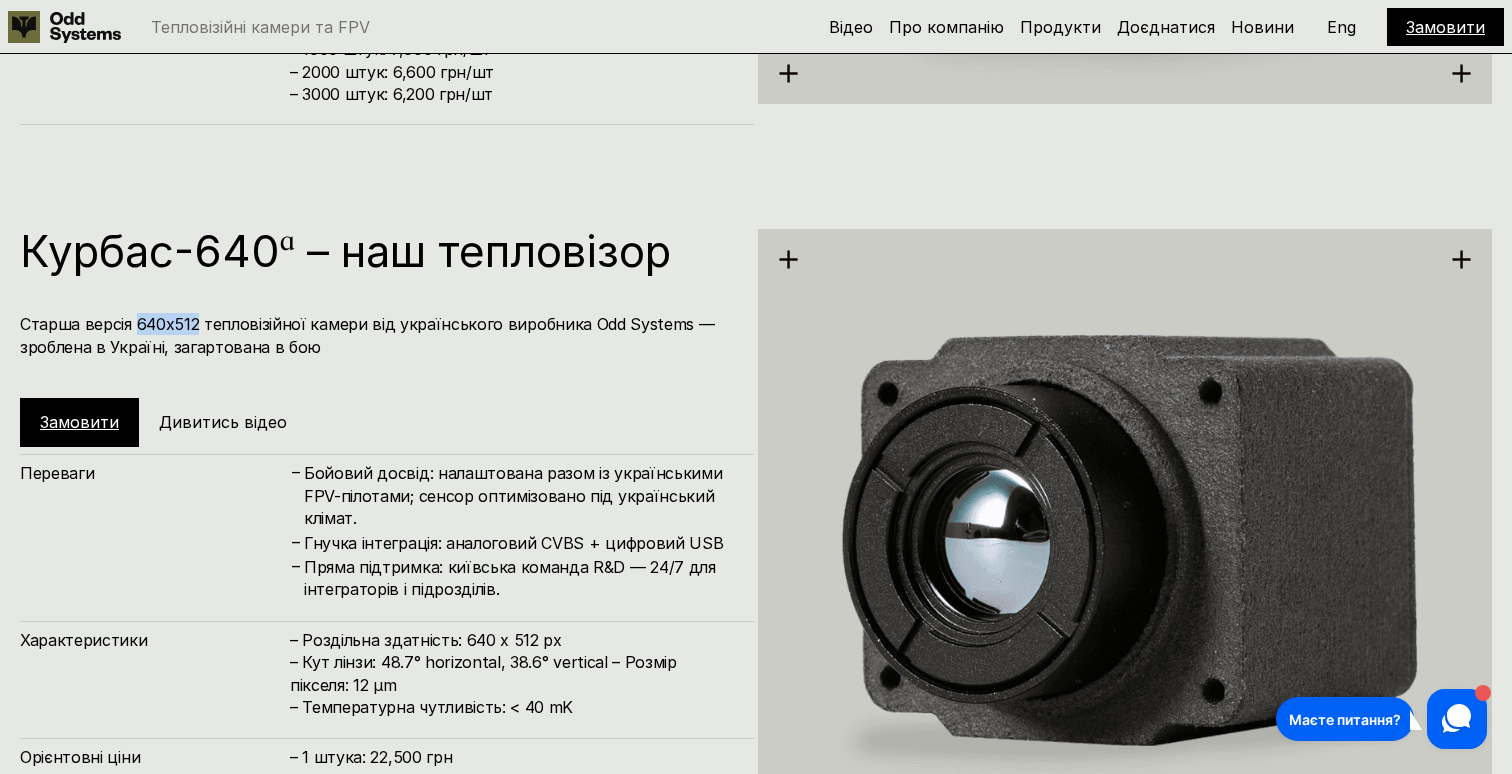 click on "Старша версія 640х512 тепловізійної камери від українського виробника Odd Systems — зроблена в Україні, загартована в бою" at bounding box center [377, 335] 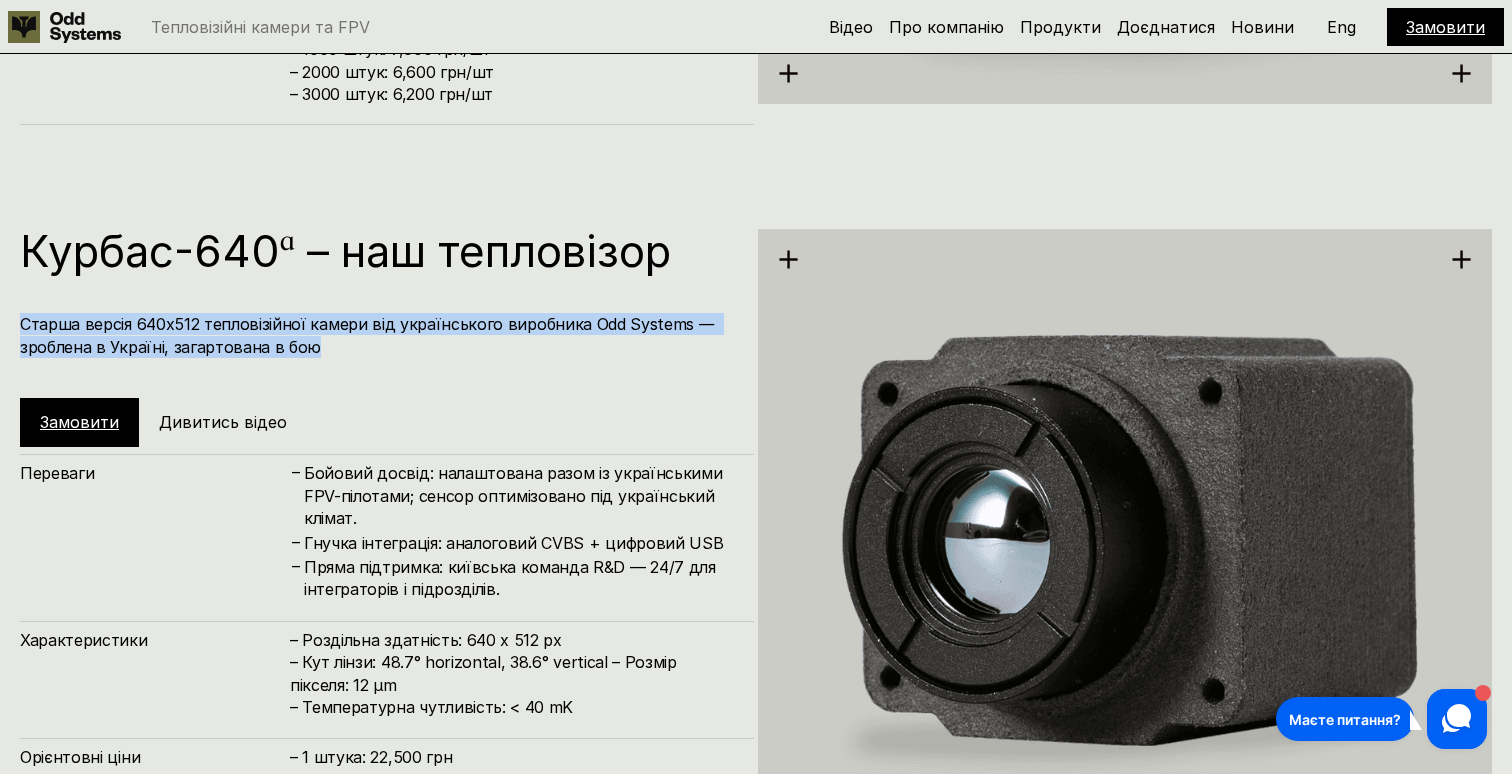 copy on "Старша версія 640х512 тепловізійної камери від українського виробника Odd Systems — зроблена в Україні, загартована в бою" 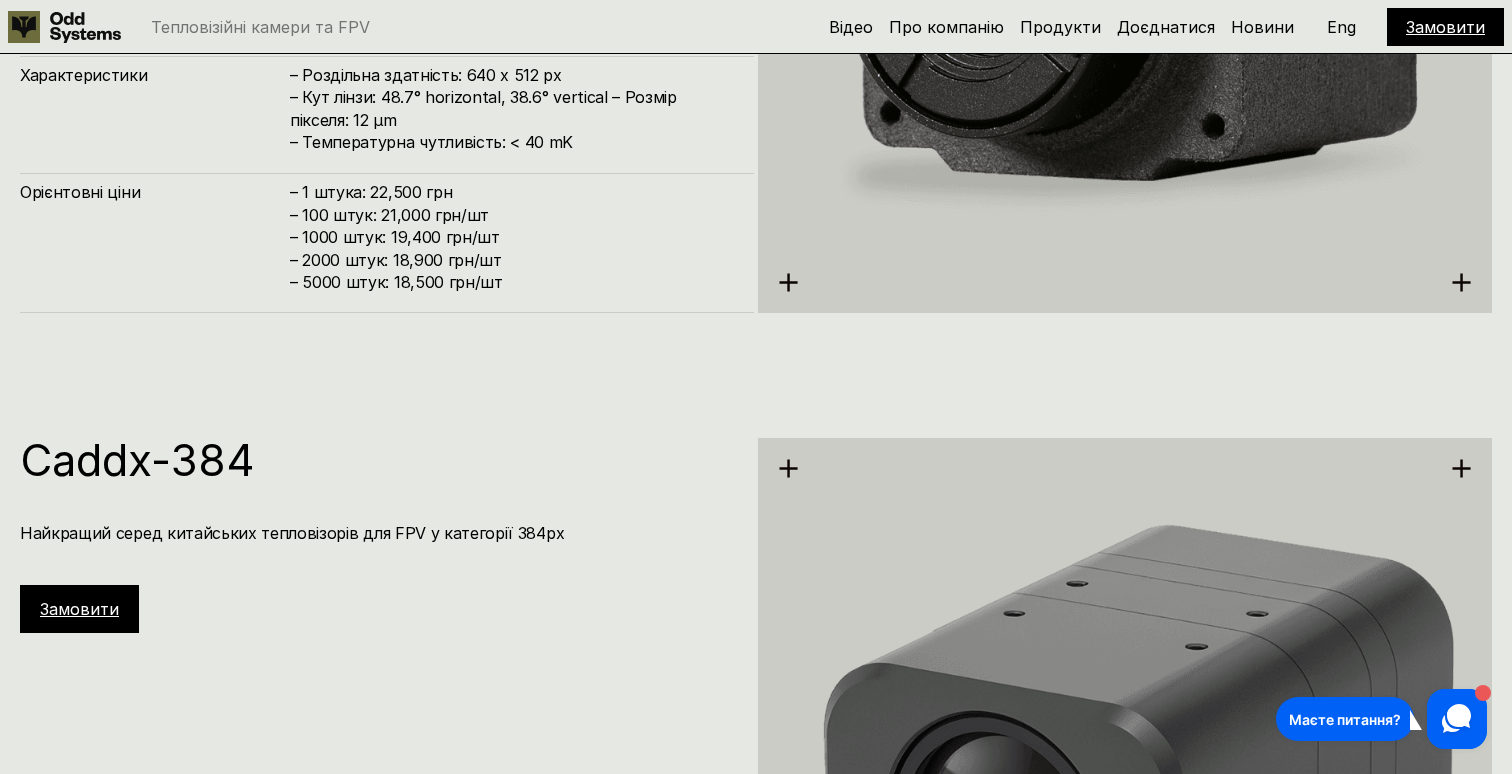 scroll, scrollTop: 3511, scrollLeft: 0, axis: vertical 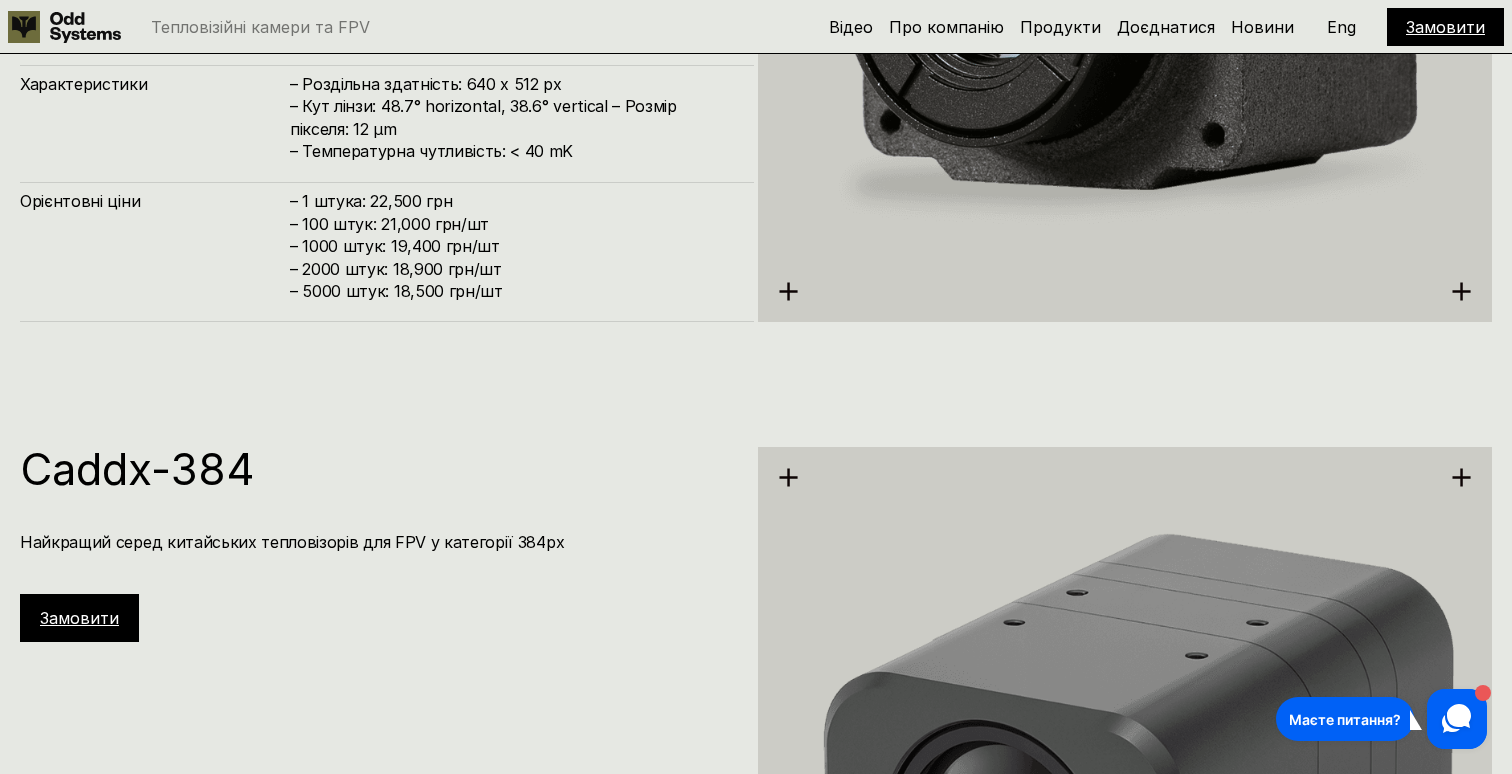 click 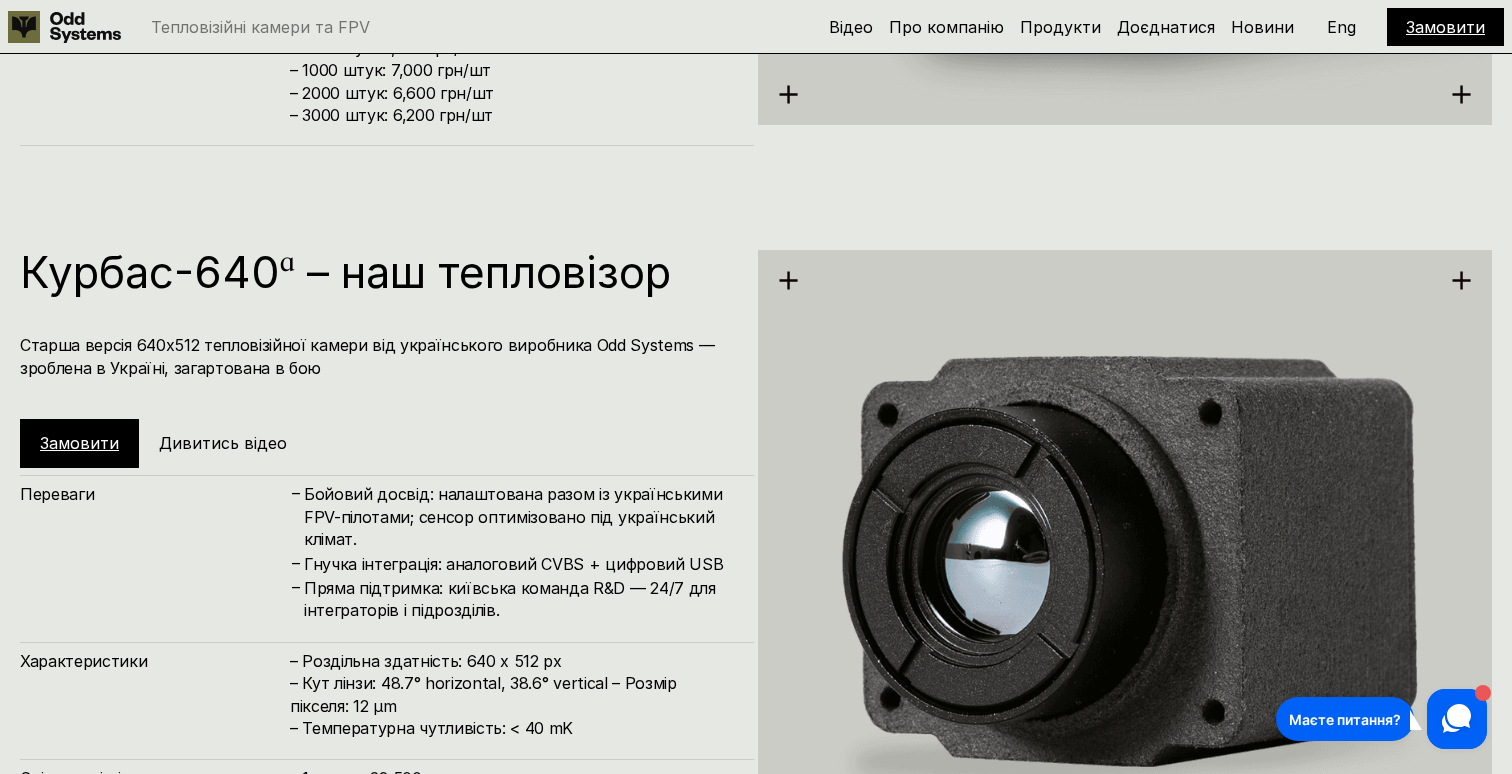 scroll, scrollTop: 2936, scrollLeft: 0, axis: vertical 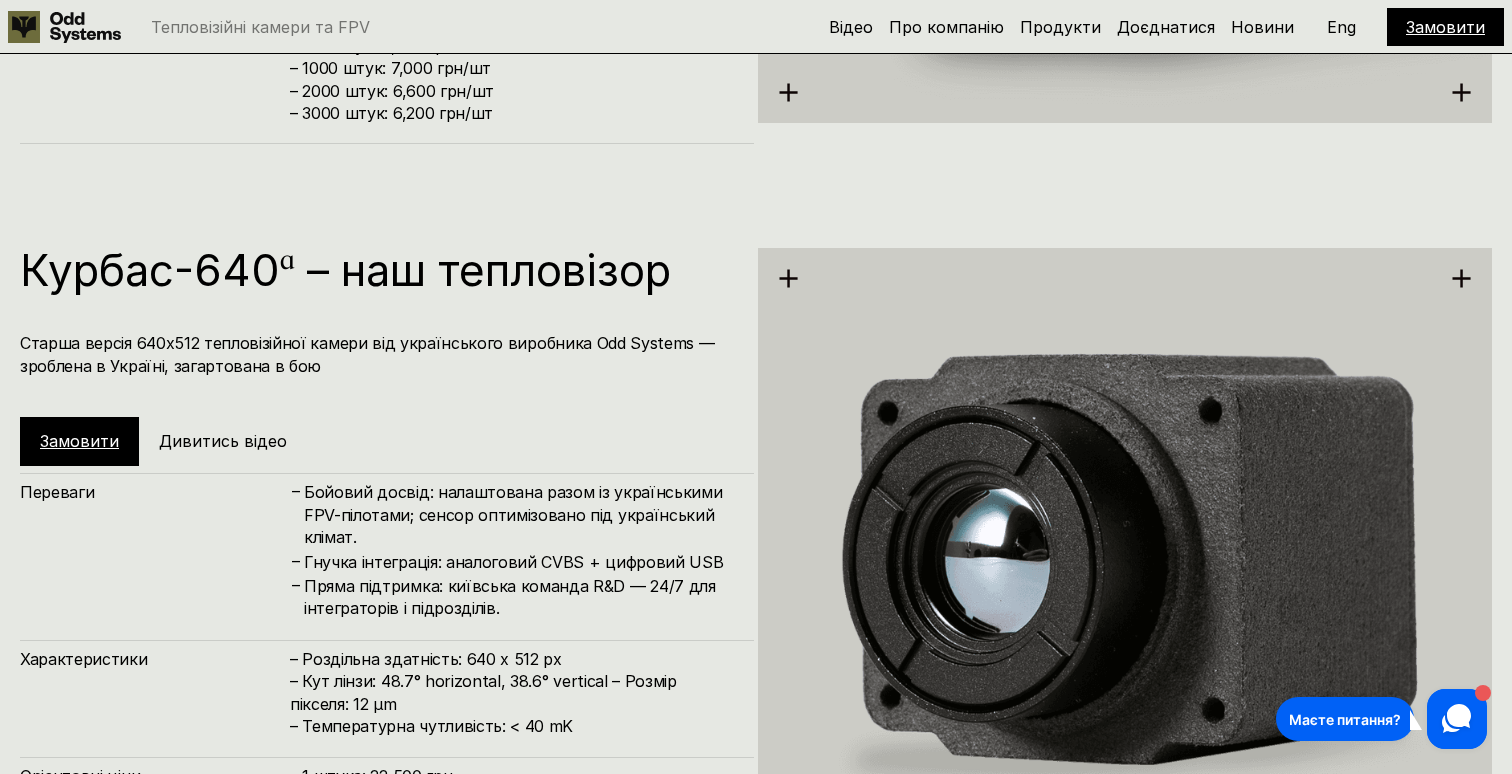 click on "Курбас-640ᵅ – наш тепловізор" at bounding box center [377, 270] 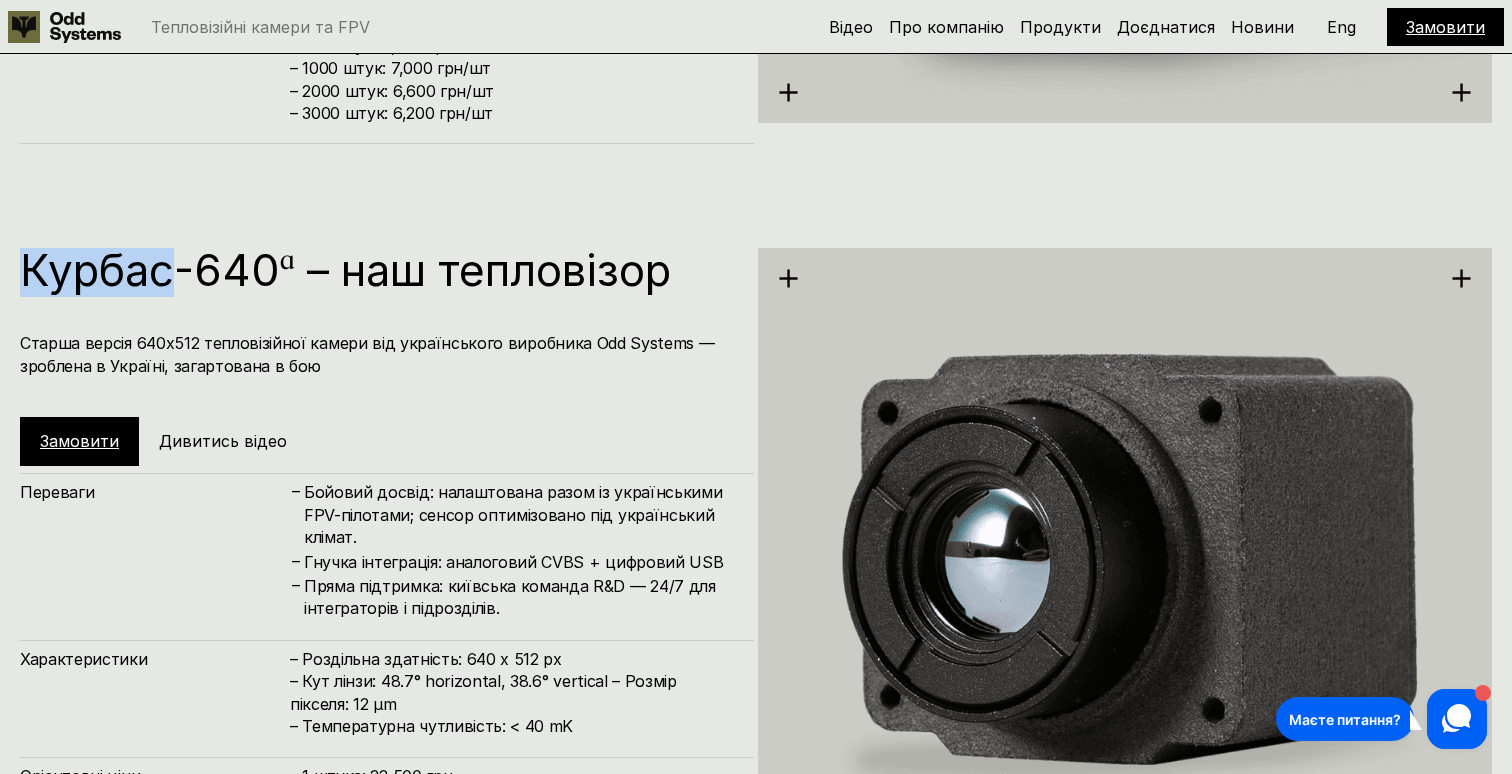 click on "Курбас-640ᵅ – наш тепловізор" at bounding box center [377, 270] 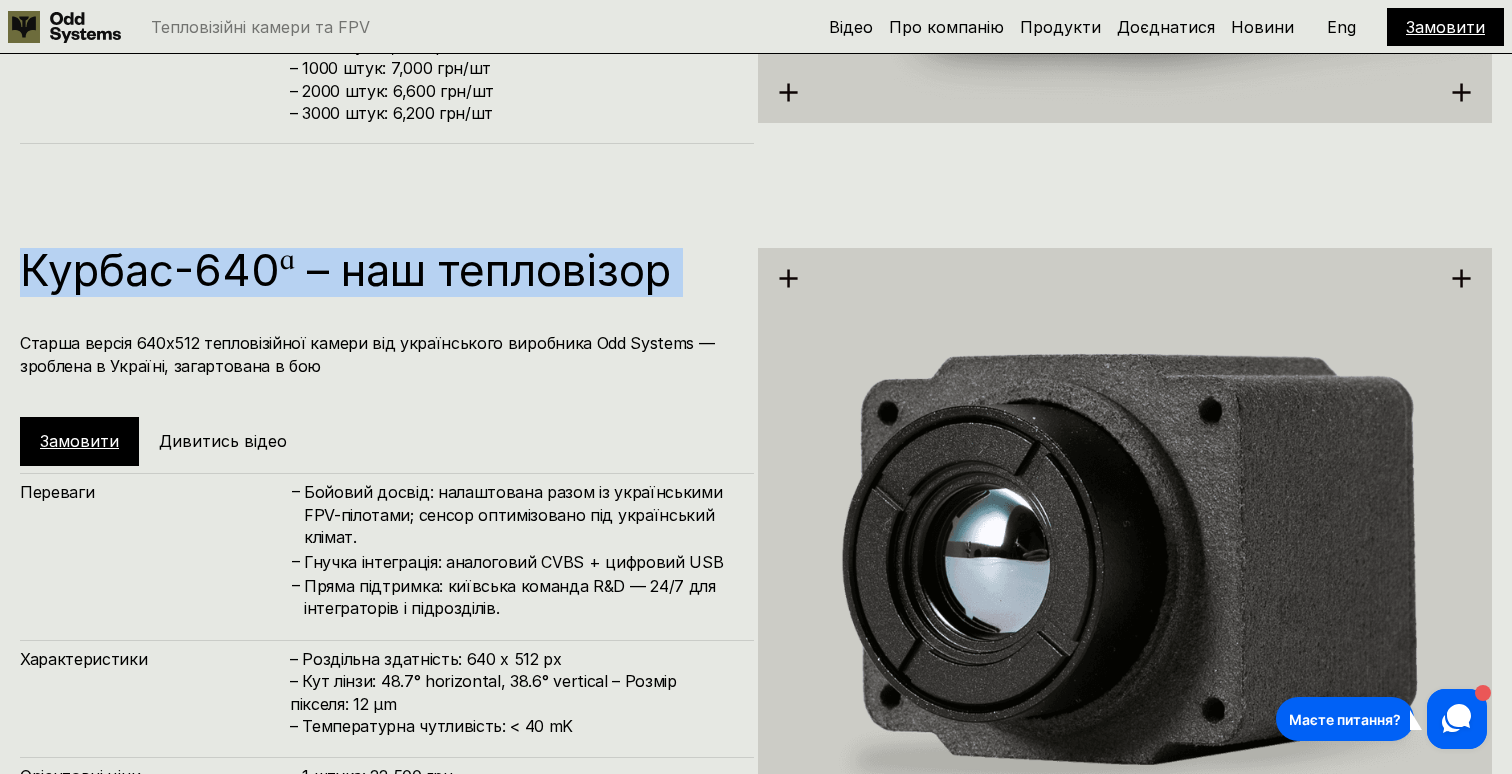 drag, startPoint x: 83, startPoint y: 265, endPoint x: 285, endPoint y: 270, distance: 202.06187 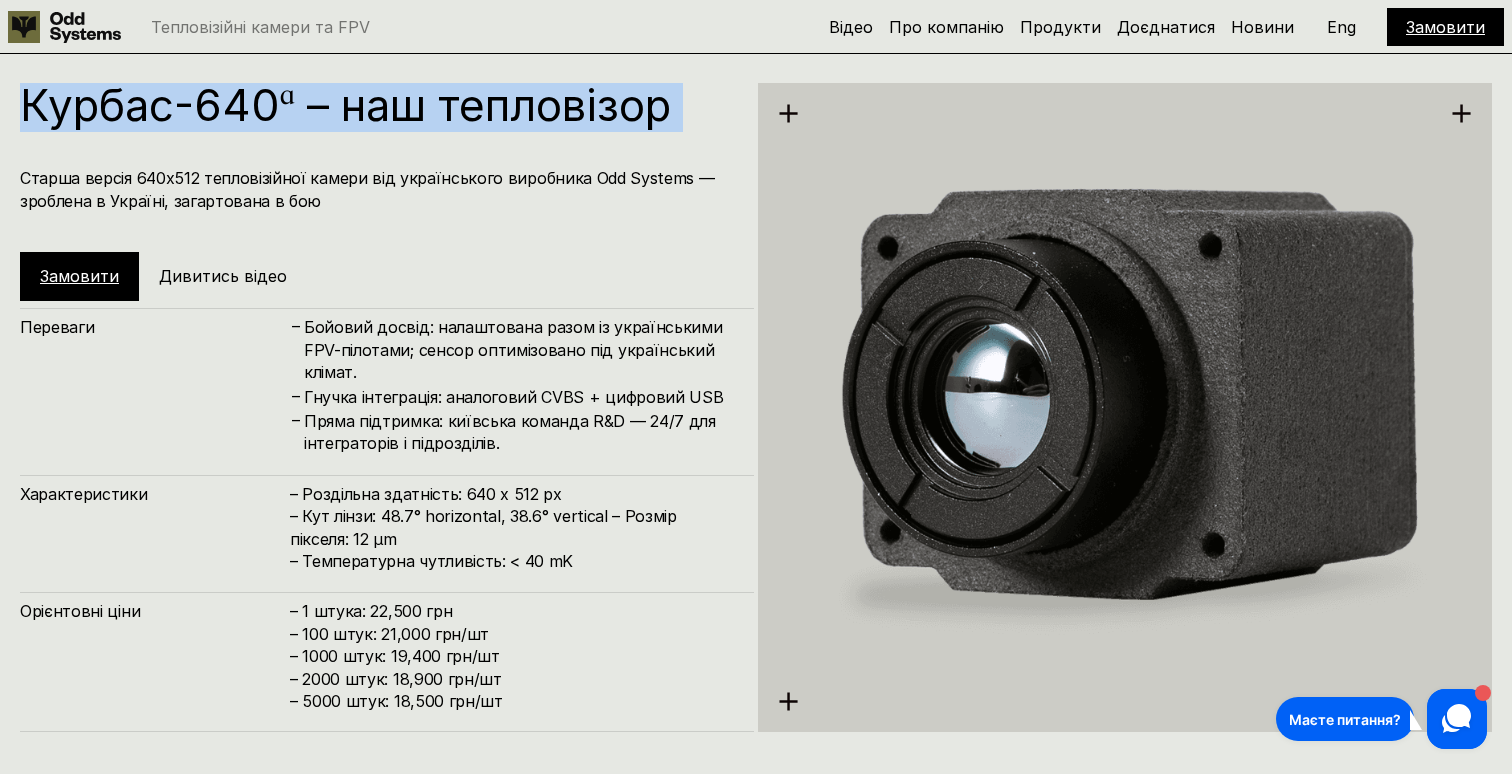 scroll, scrollTop: 3102, scrollLeft: 0, axis: vertical 